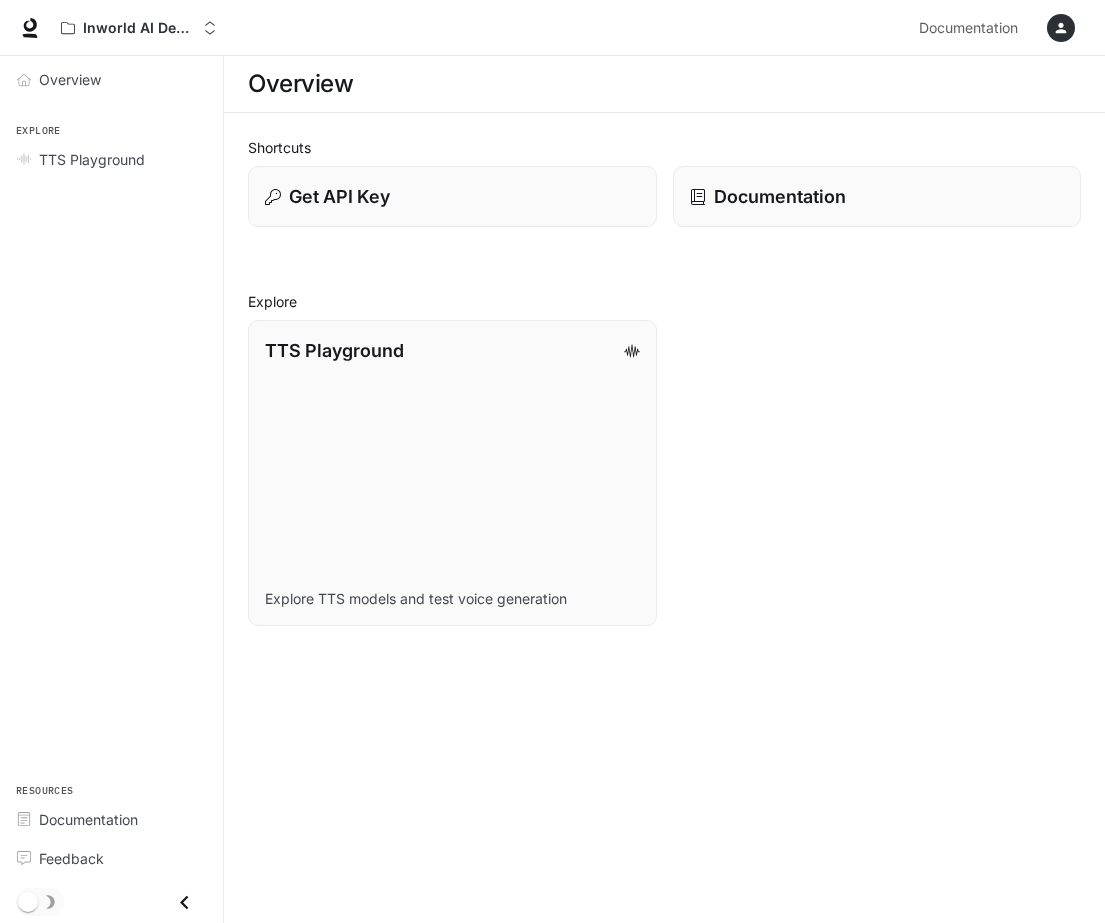 scroll, scrollTop: 0, scrollLeft: 0, axis: both 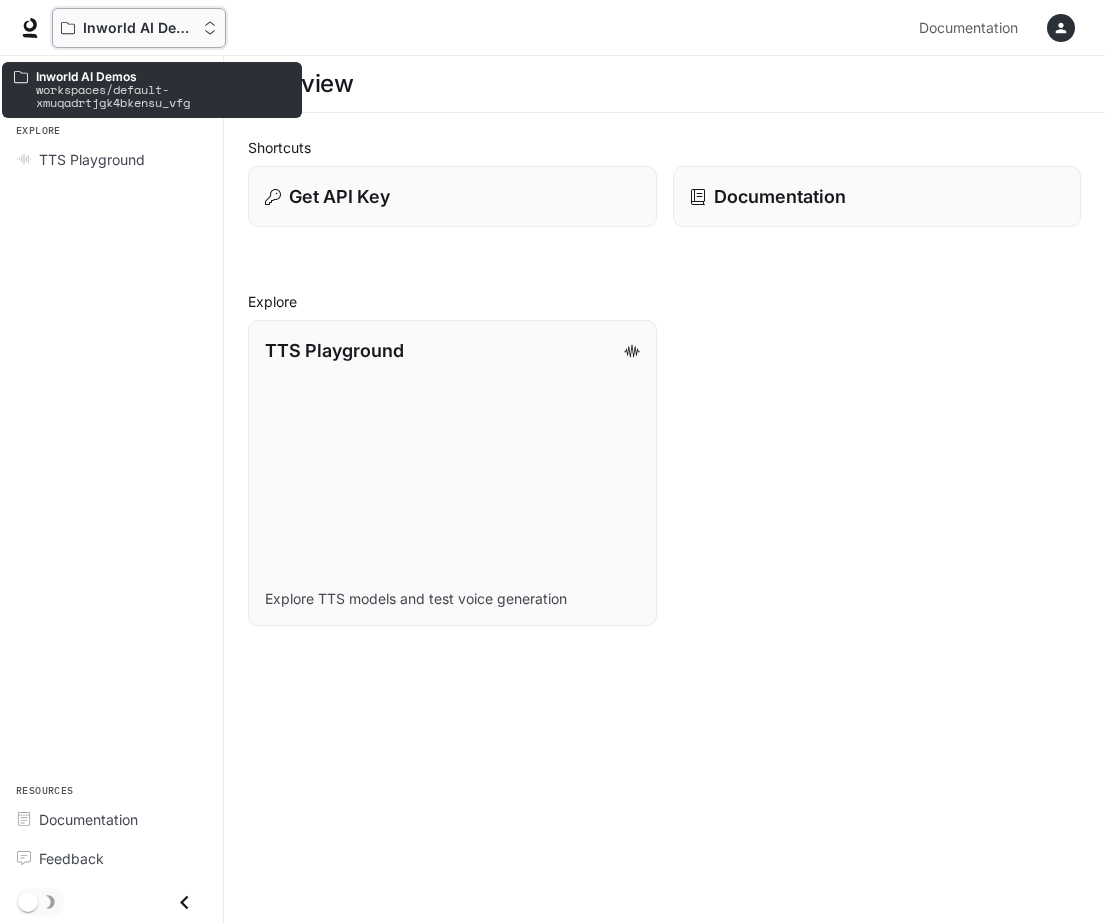 click on "Inworld AI Demos" at bounding box center (139, 28) 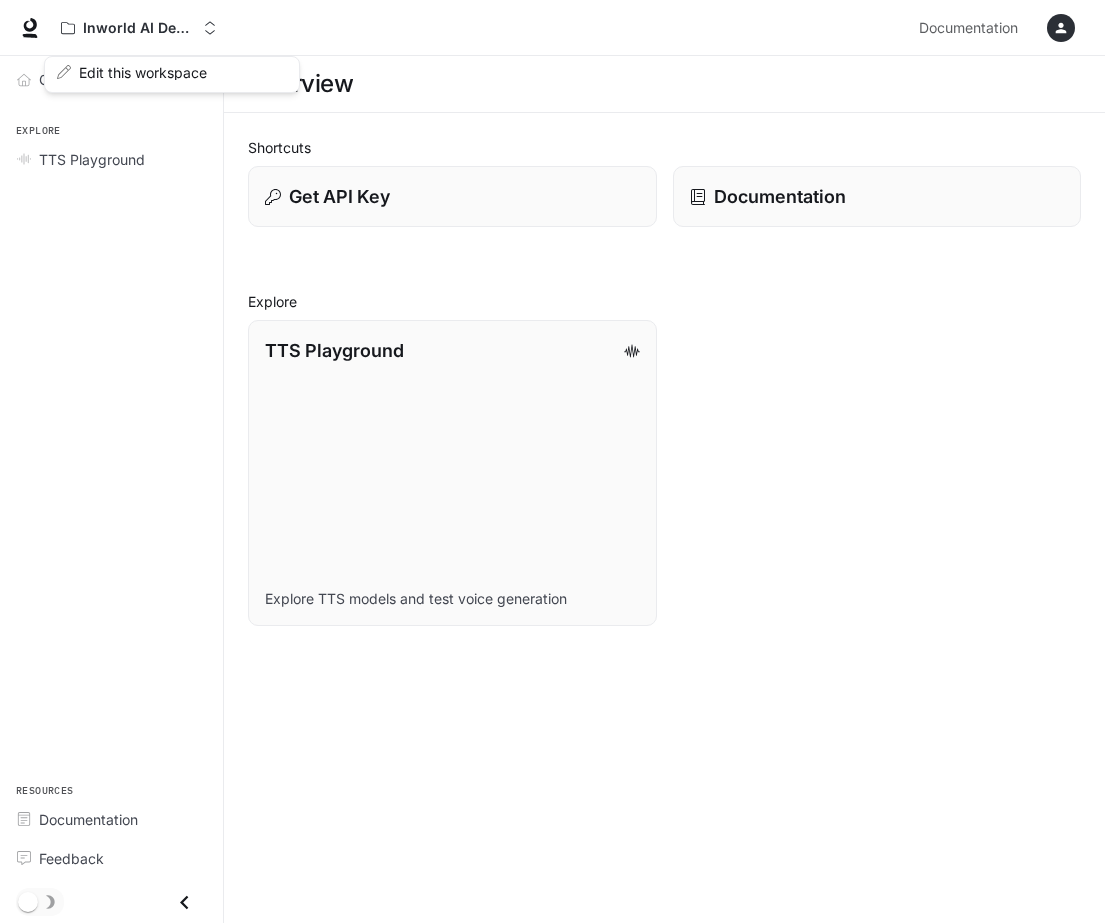 click at bounding box center [552, 461] 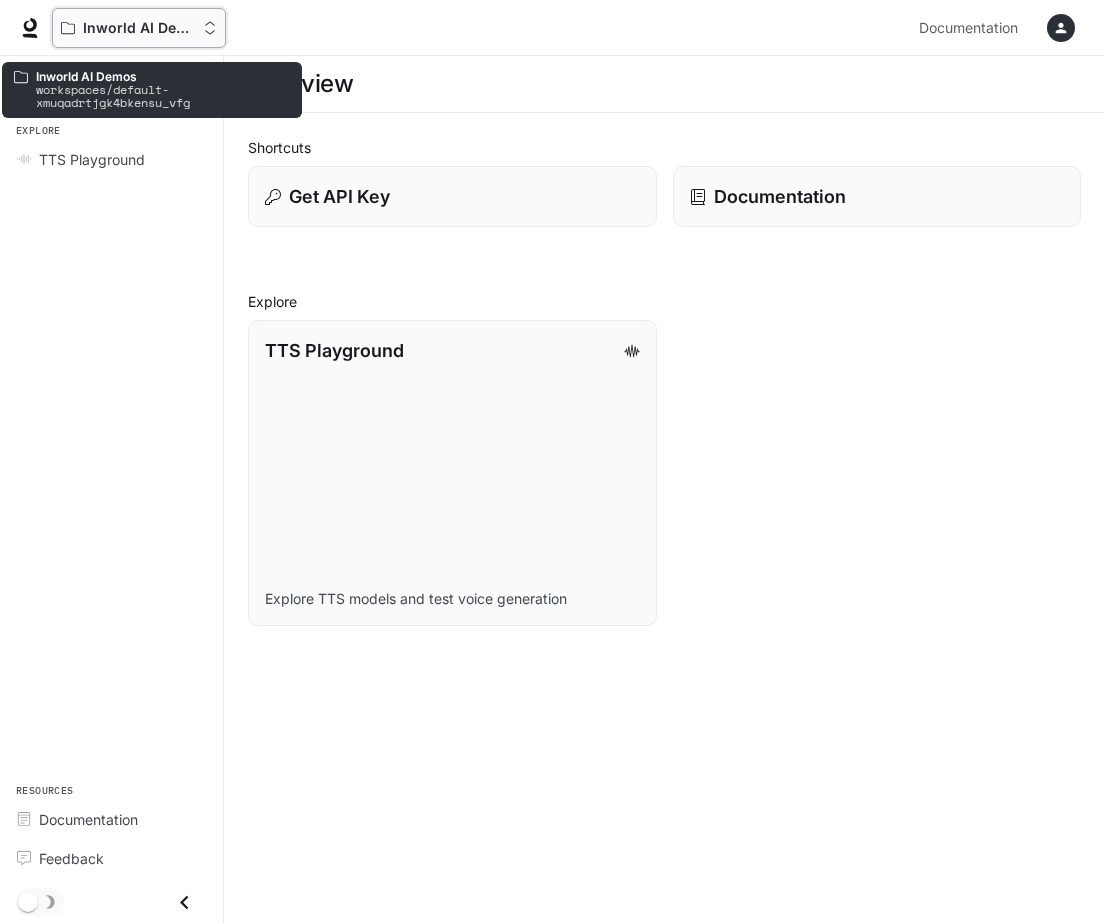 click on "Inworld AI Demos" at bounding box center [139, 28] 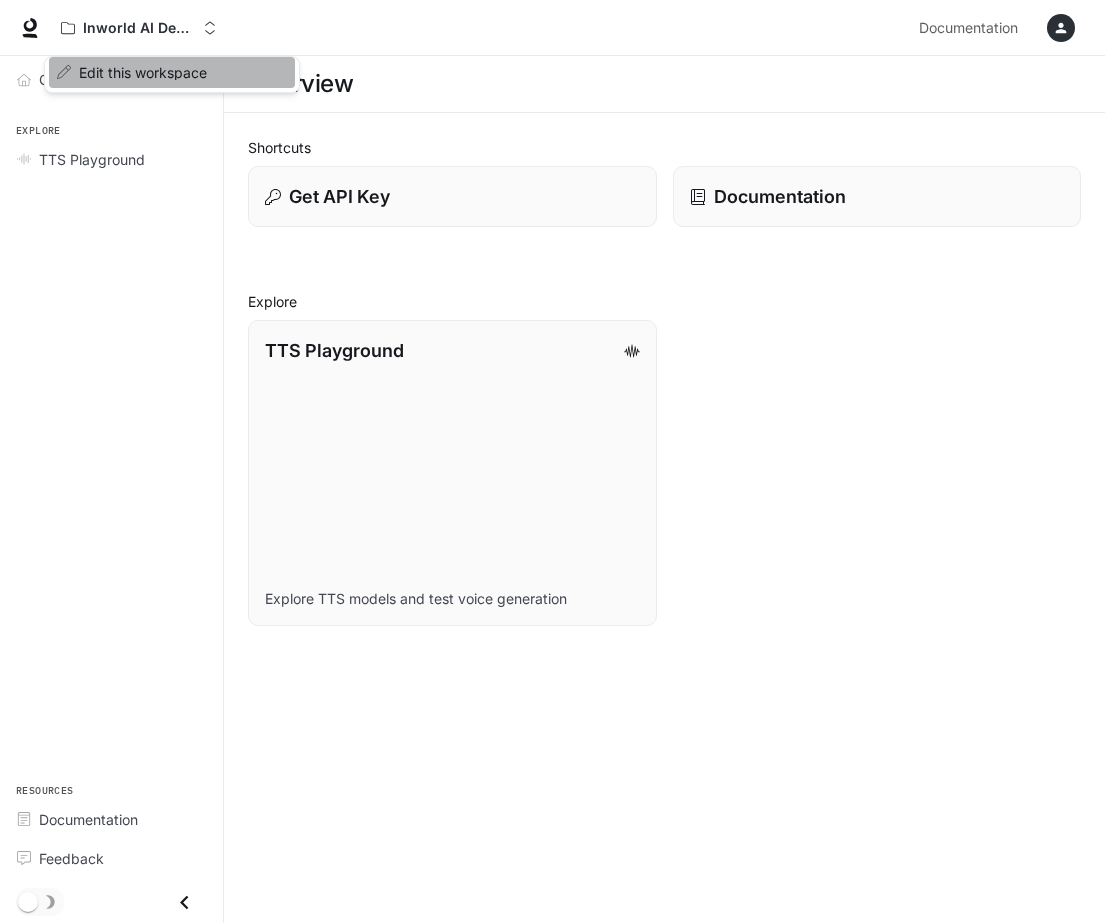 click on "Edit this workspace" at bounding box center [169, 72] 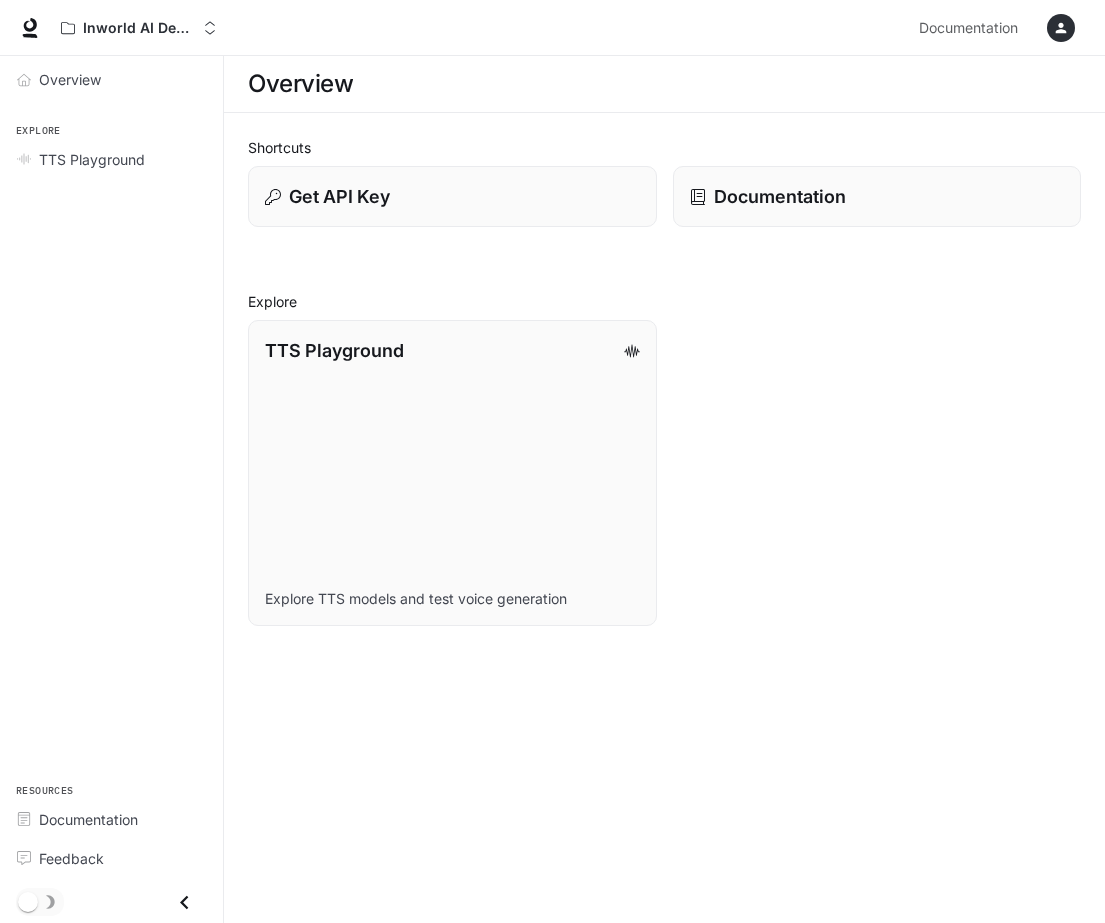 click 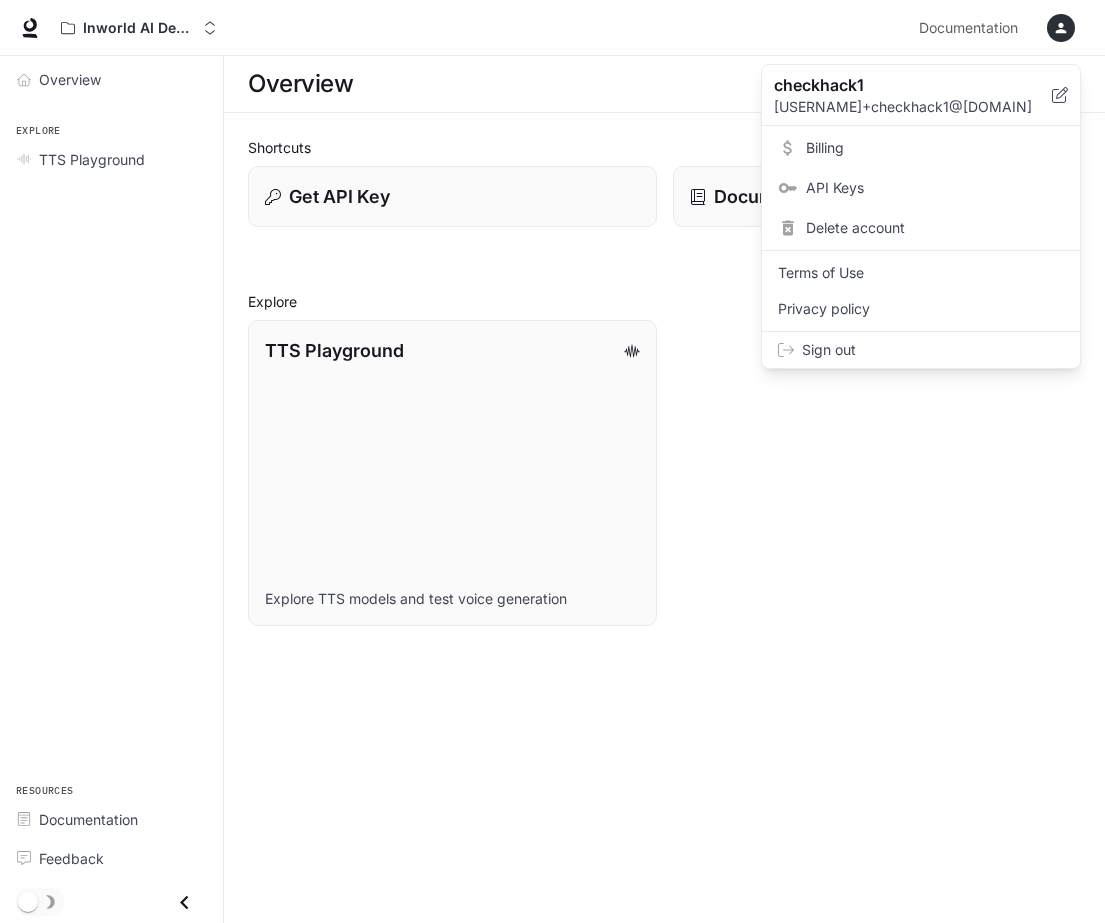 click at bounding box center (552, 461) 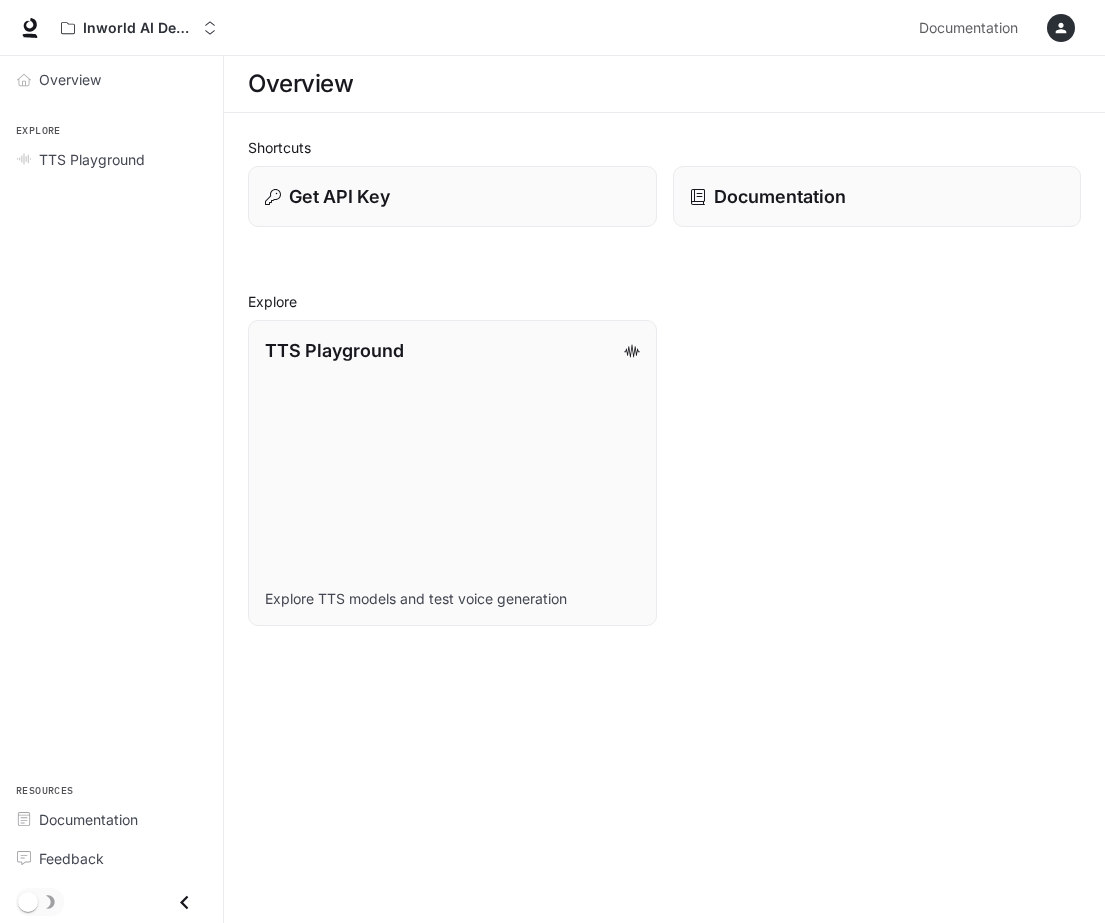 scroll, scrollTop: 0, scrollLeft: 0, axis: both 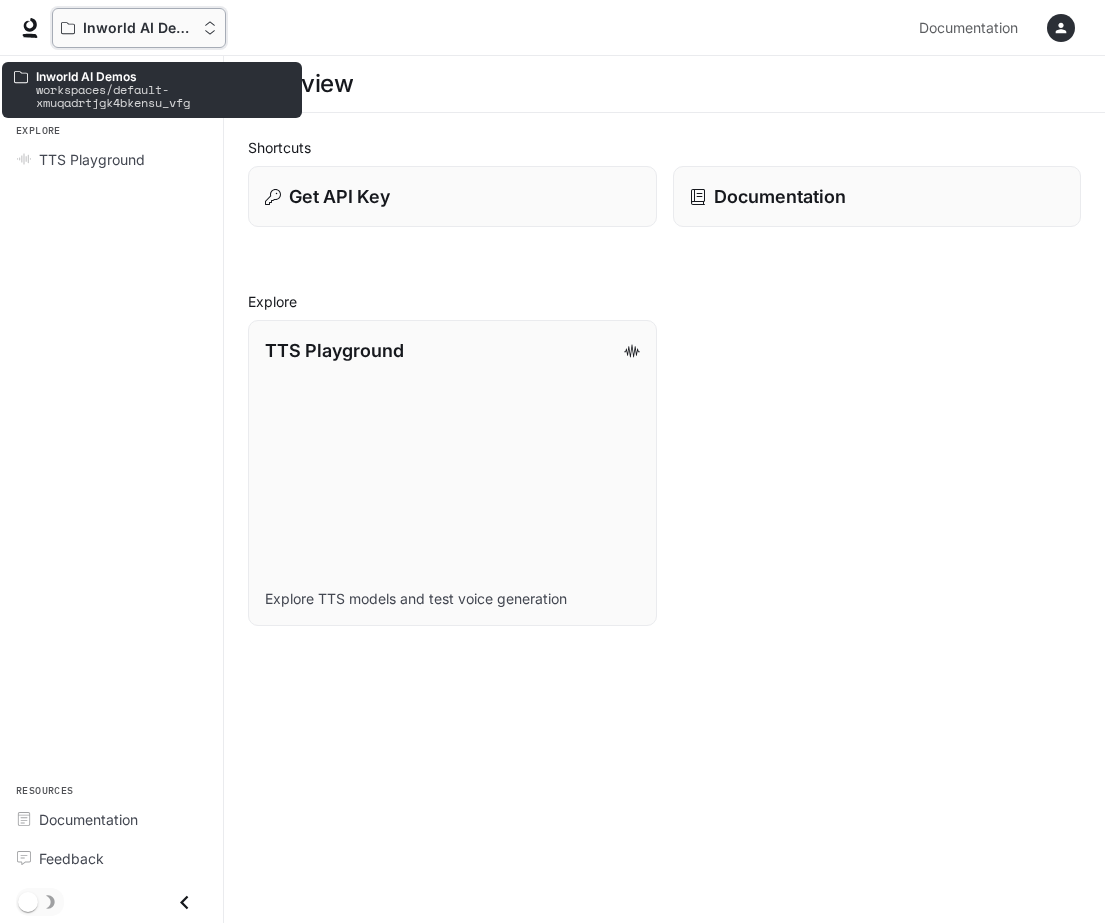 click on "Inworld AI Demos" at bounding box center [139, 28] 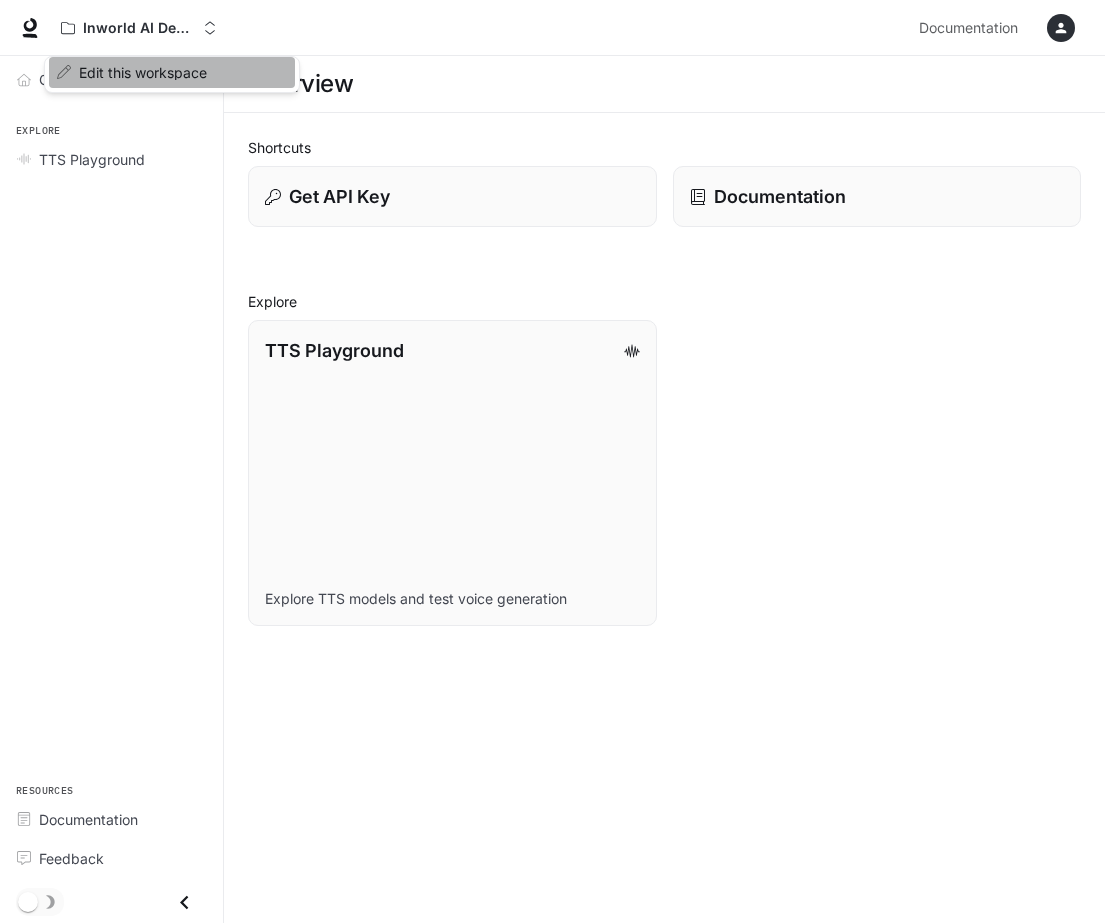 click on "Edit this workspace" at bounding box center [169, 72] 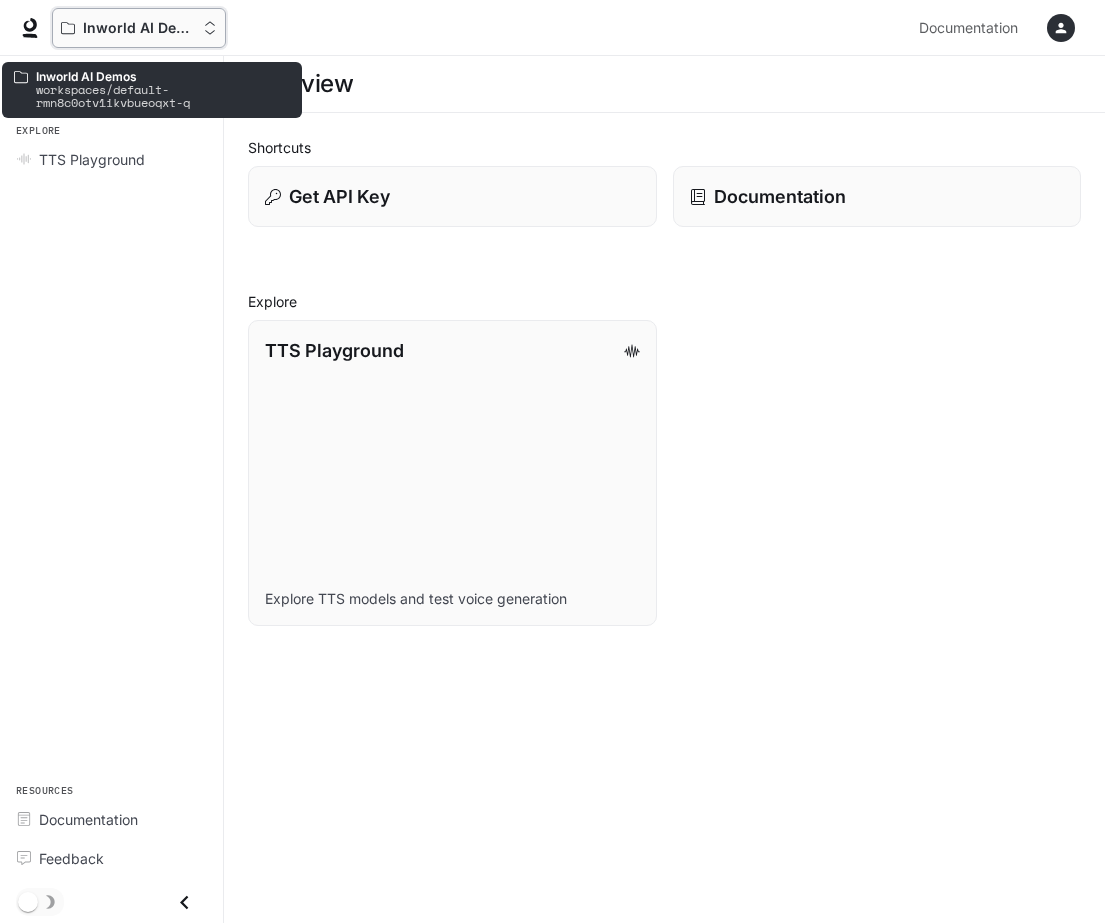 click on "Inworld AI Demos" at bounding box center (139, 28) 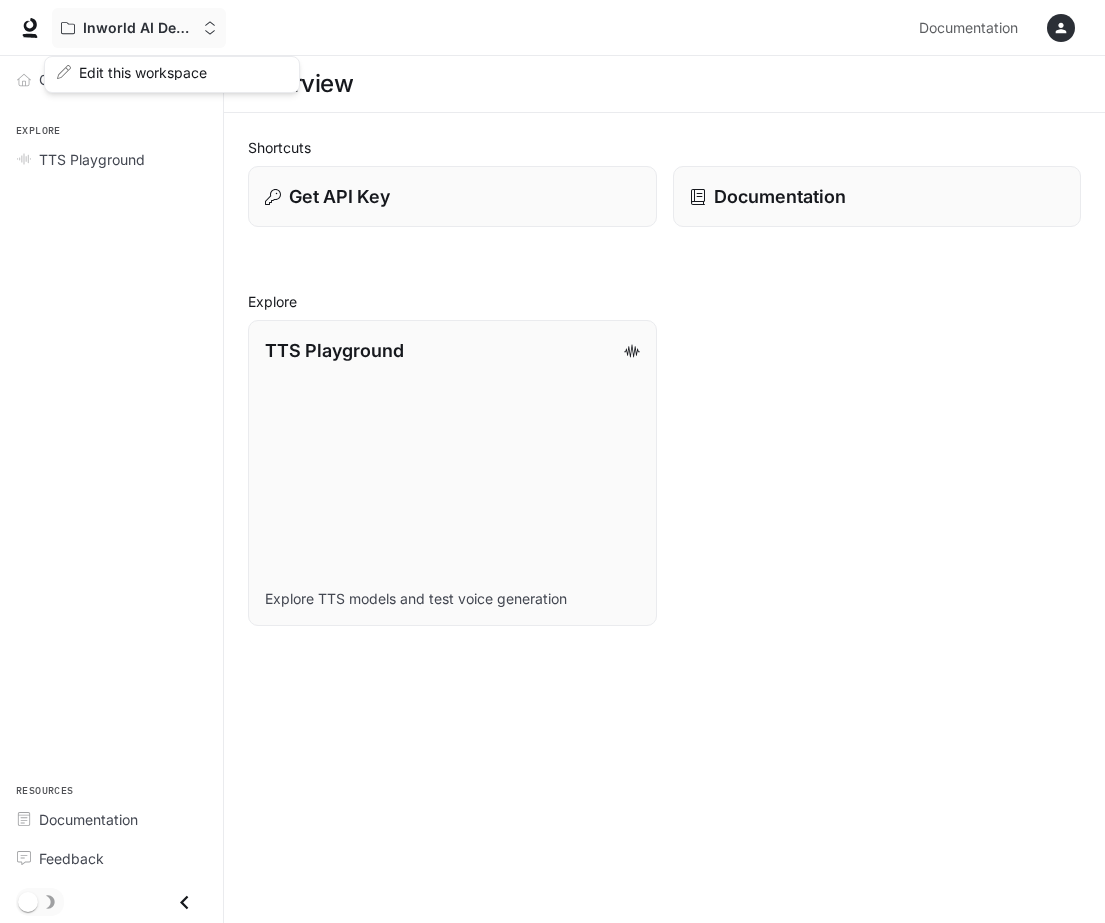 click at bounding box center (552, 461) 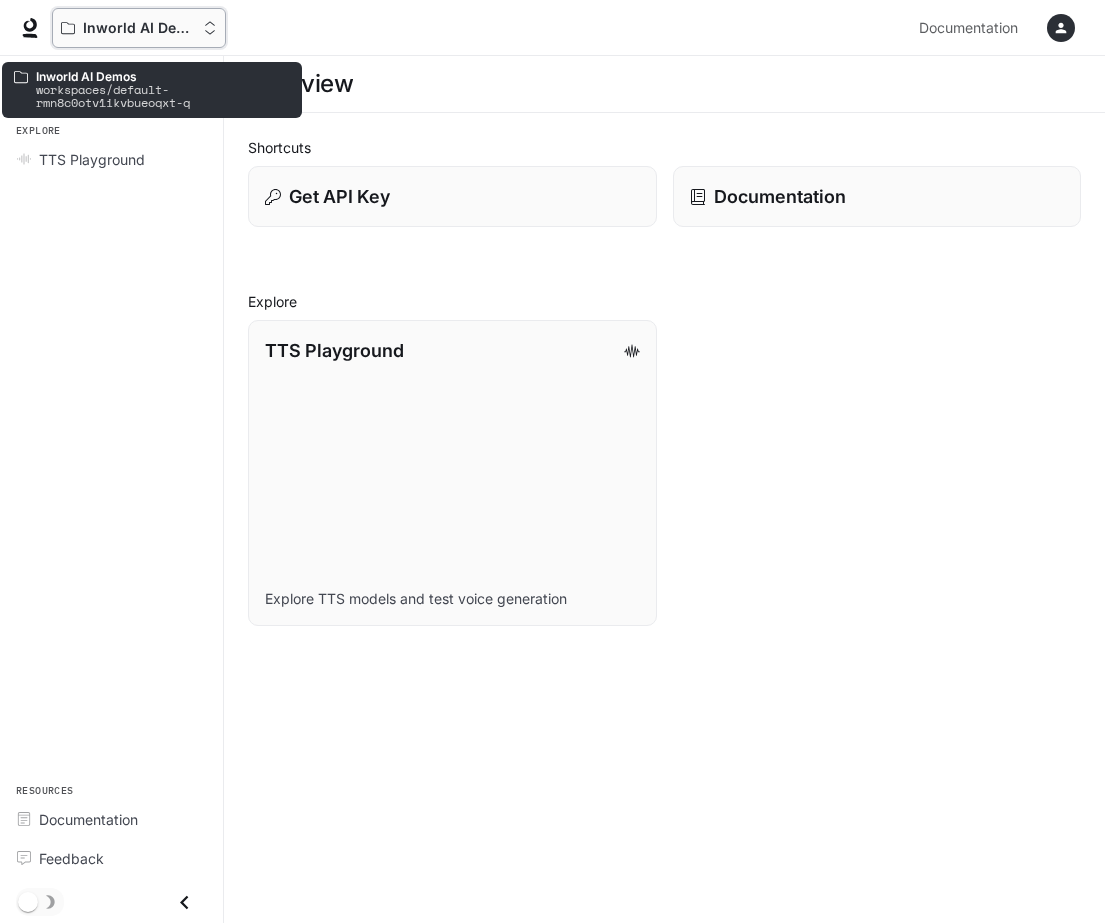 click on "Inworld AI Demos" at bounding box center [139, 28] 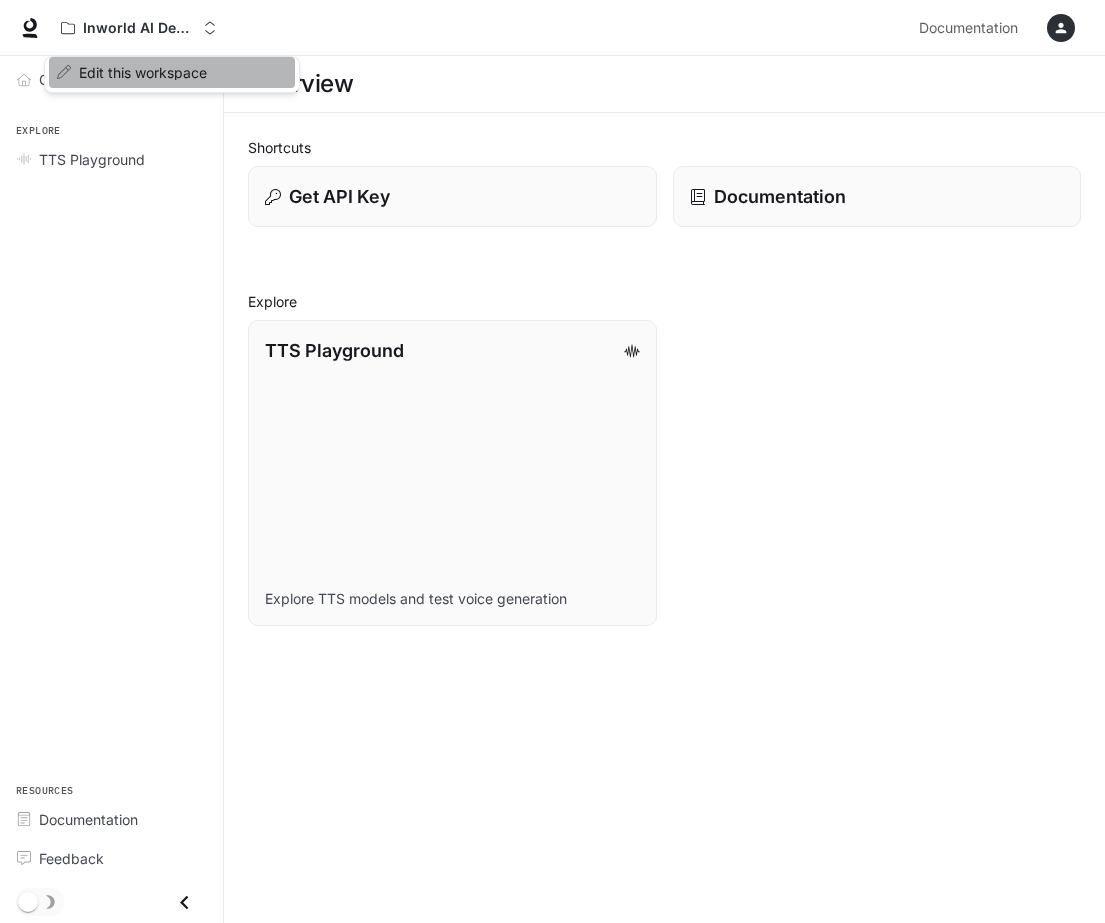 click on "Edit this workspace" at bounding box center (169, 72) 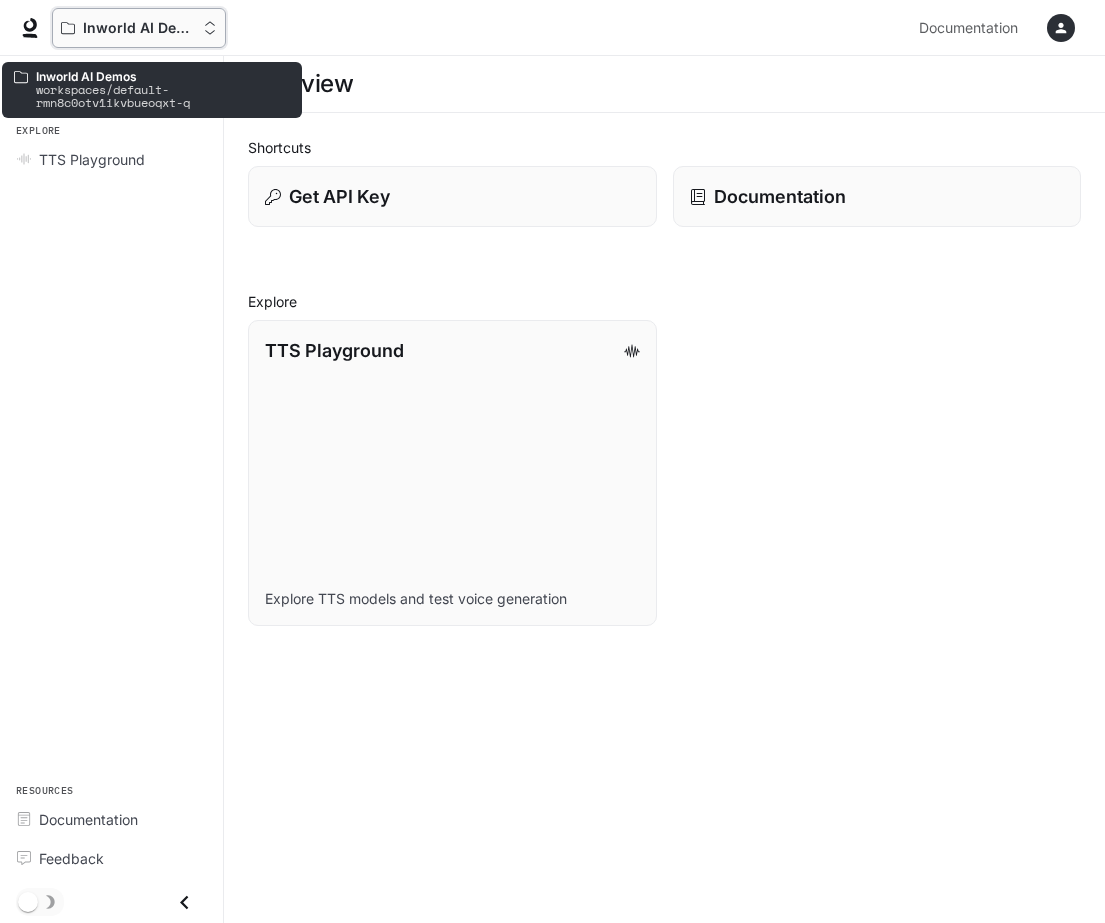 click on "Inworld AI Demos" at bounding box center (139, 28) 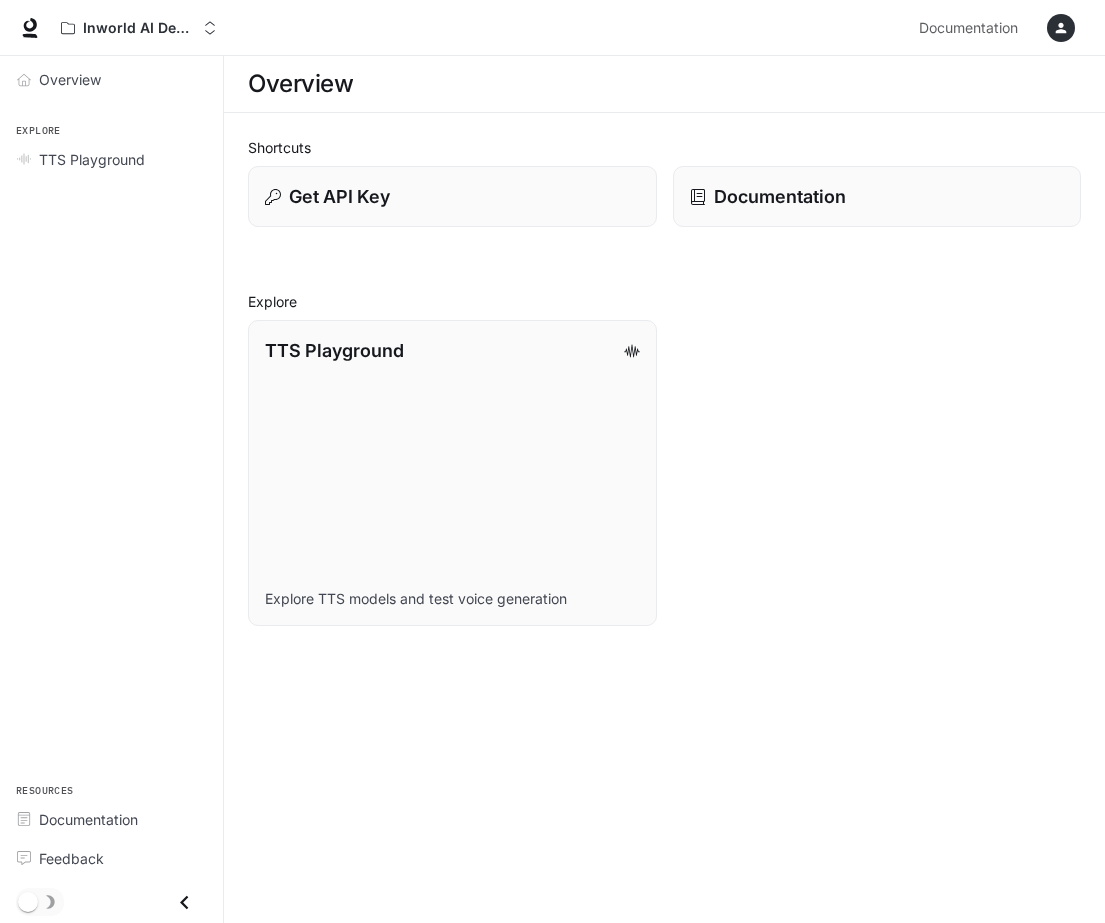 scroll, scrollTop: 0, scrollLeft: 0, axis: both 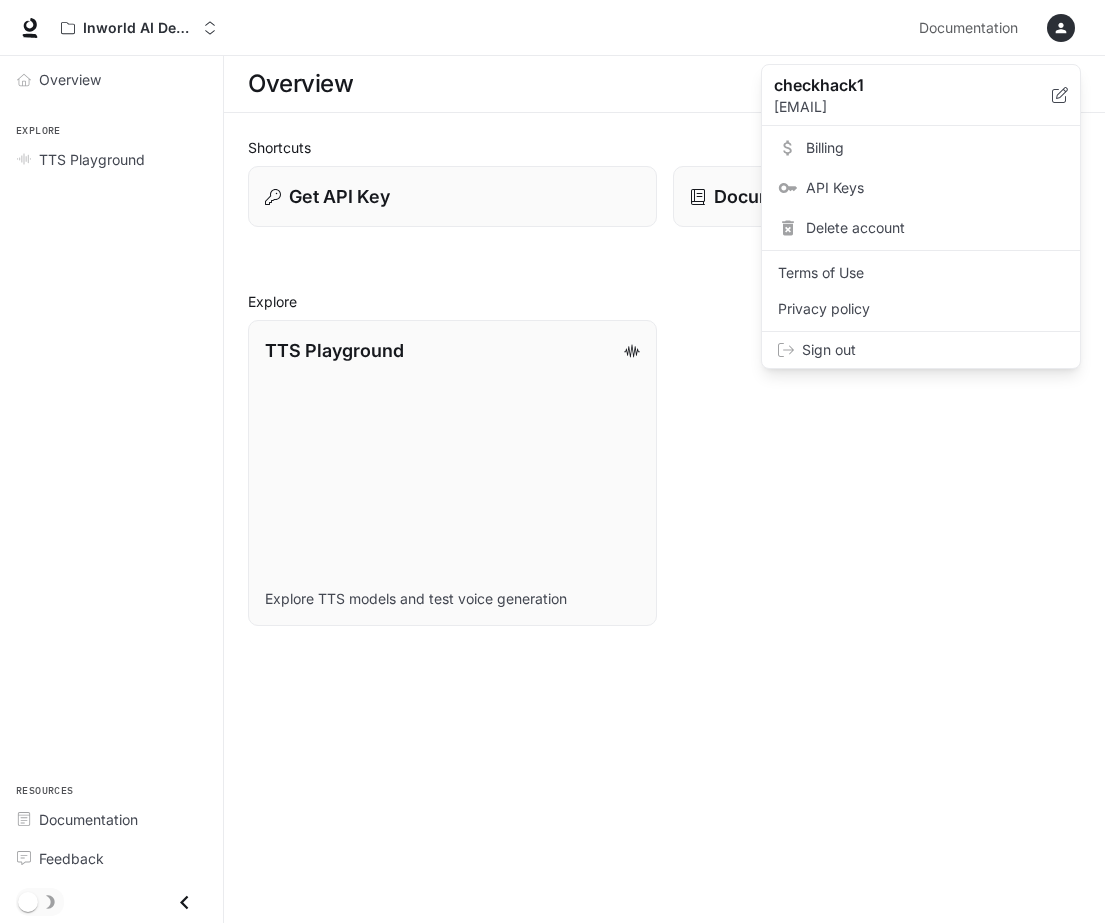 click at bounding box center (552, 461) 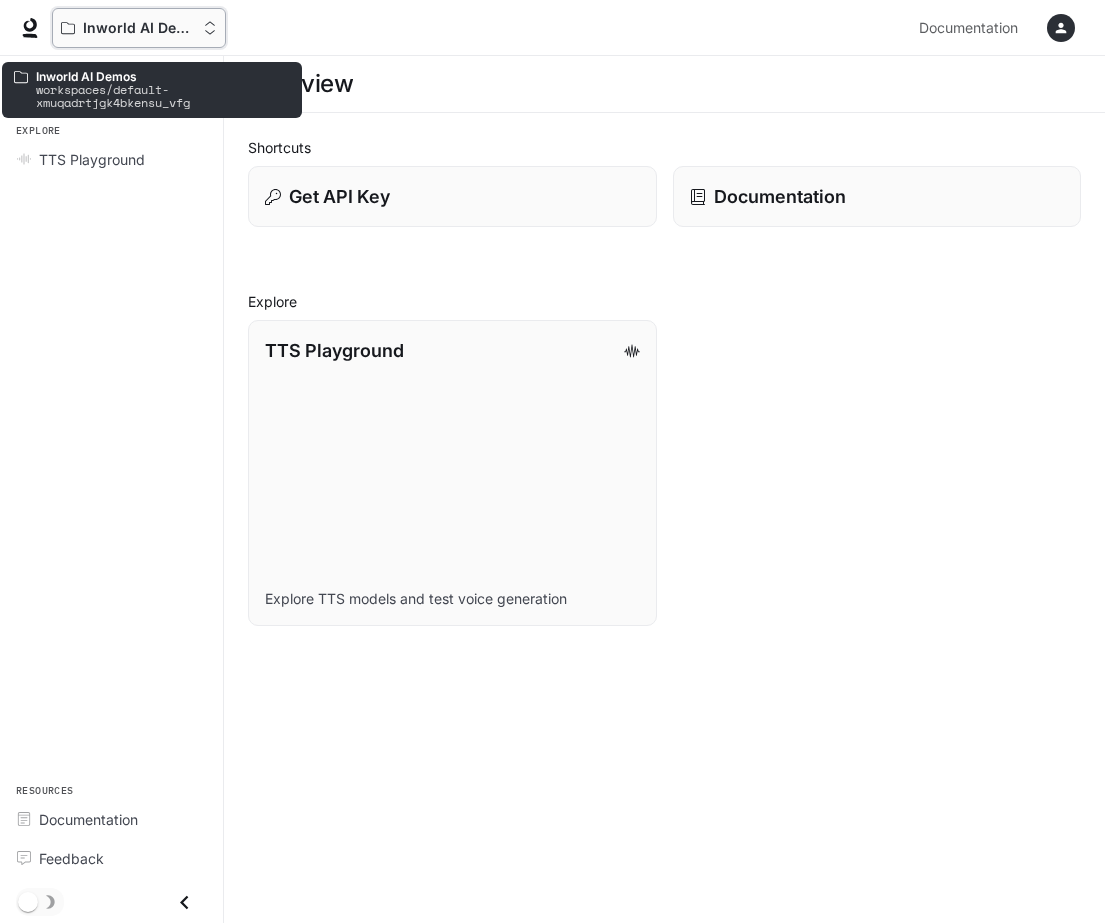 click on "Inworld AI Demos" at bounding box center (139, 28) 